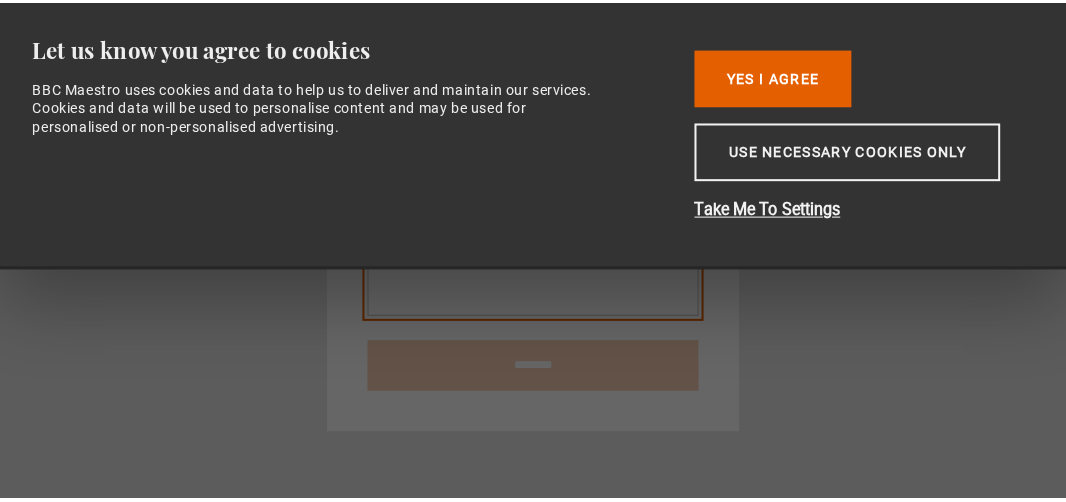 scroll, scrollTop: 0, scrollLeft: 0, axis: both 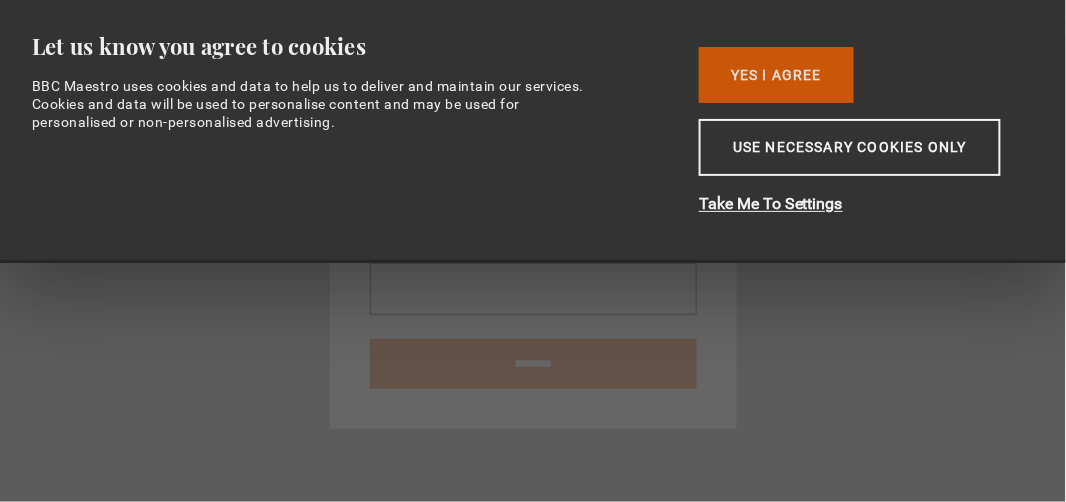 click on "Yes I Agree" at bounding box center [776, 75] 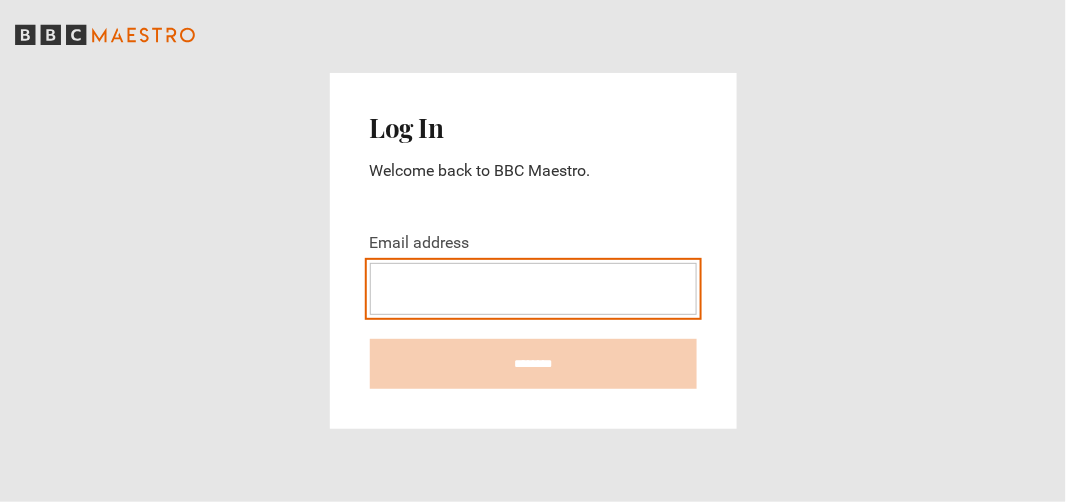 click on "Email address" at bounding box center (533, 289) 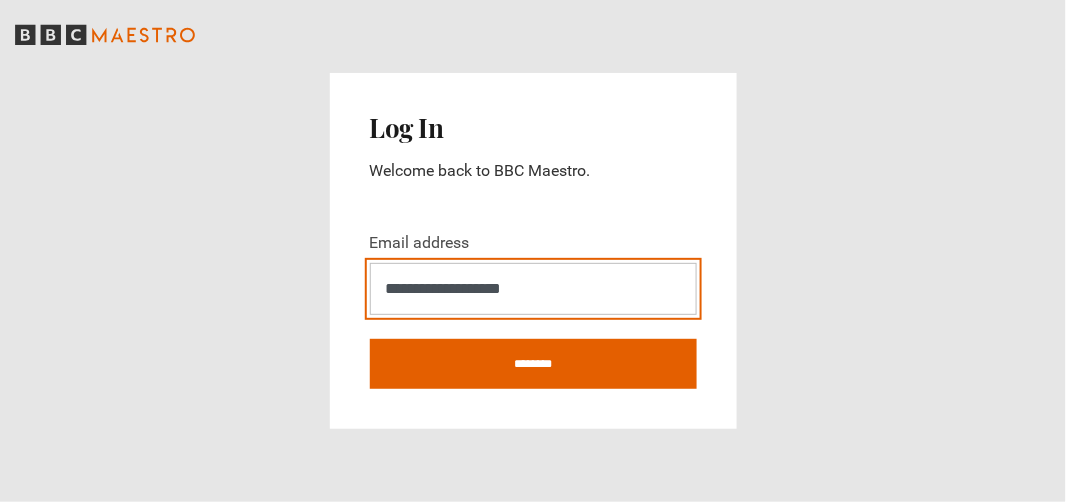 type on "**********" 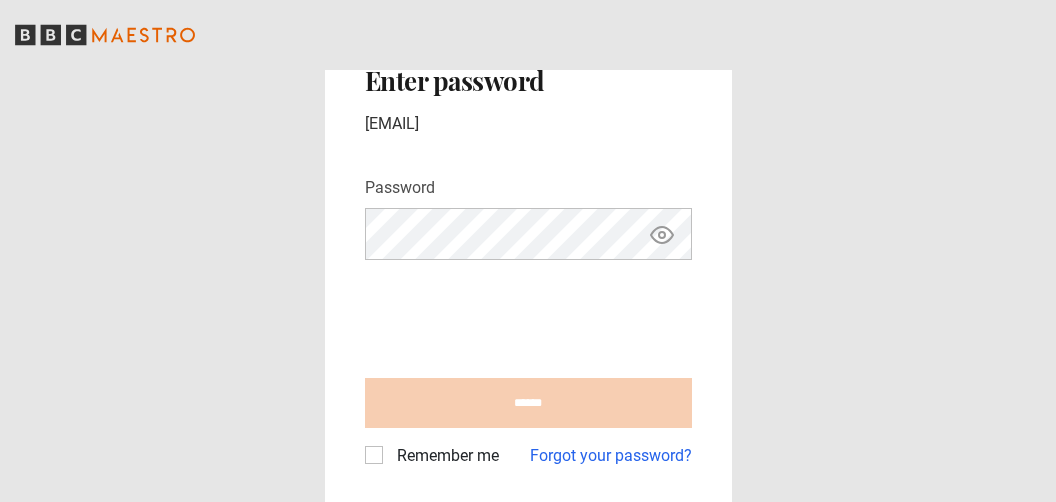 scroll, scrollTop: 0, scrollLeft: 0, axis: both 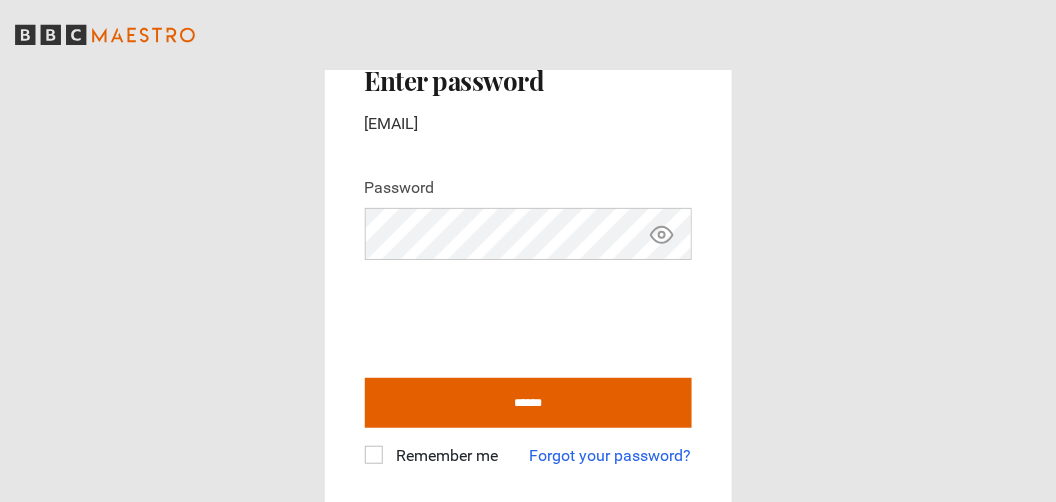 click on "Remember me" at bounding box center [444, 456] 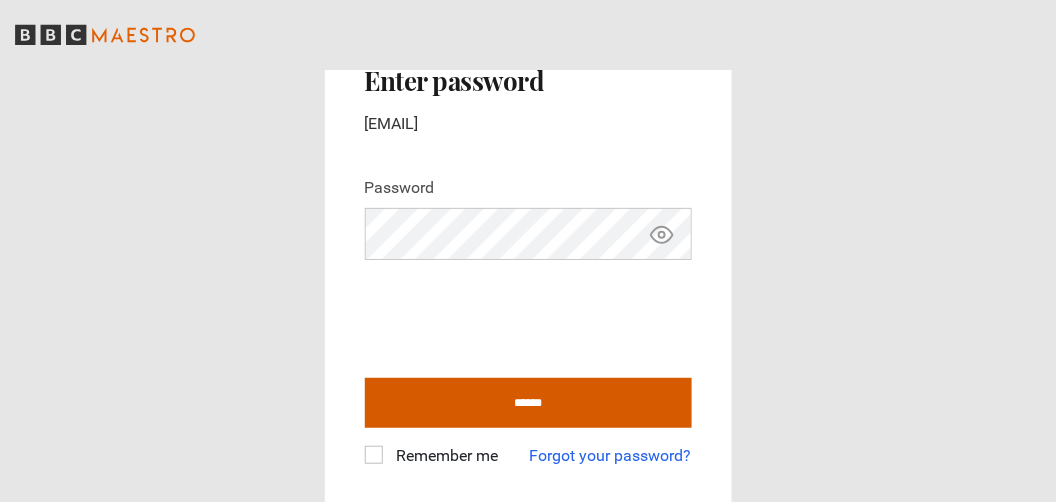 click on "******" at bounding box center [528, 403] 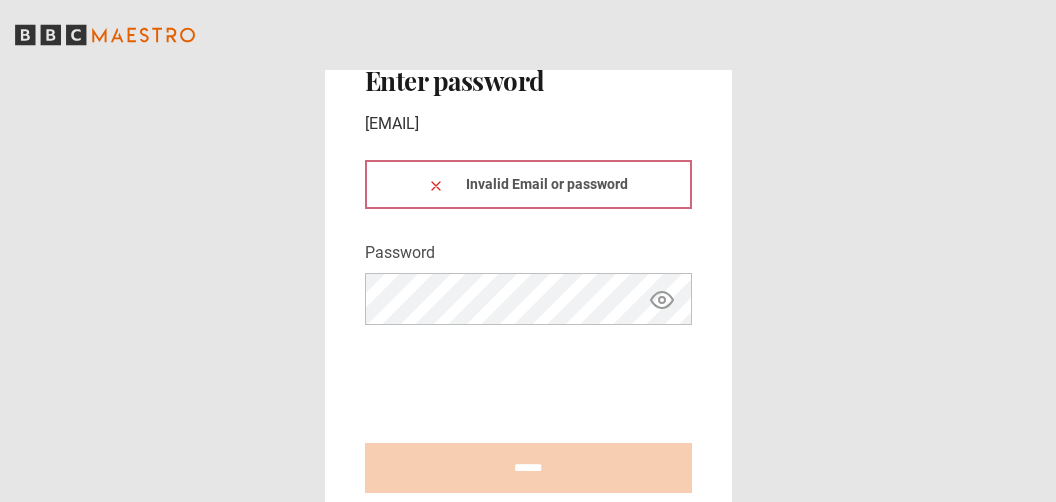 scroll, scrollTop: 0, scrollLeft: 0, axis: both 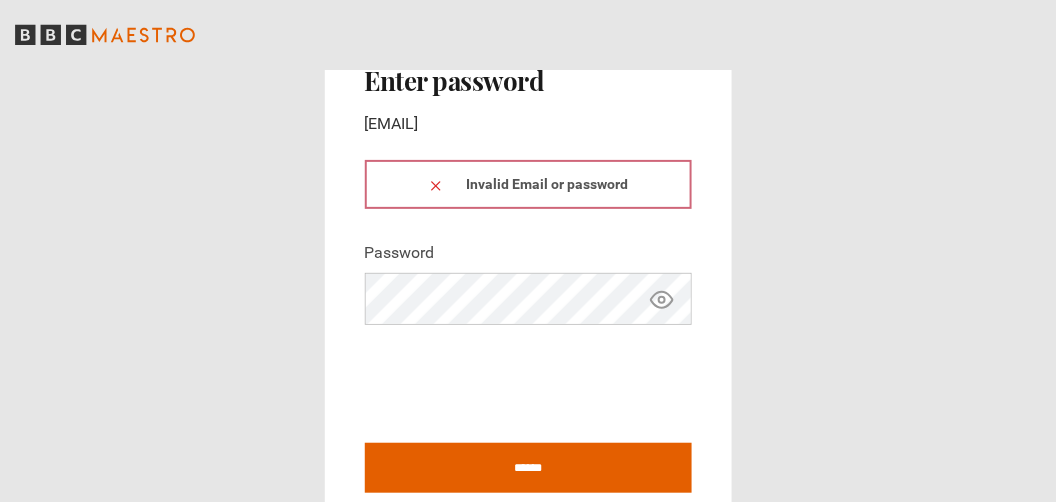 click at bounding box center (436, 184) 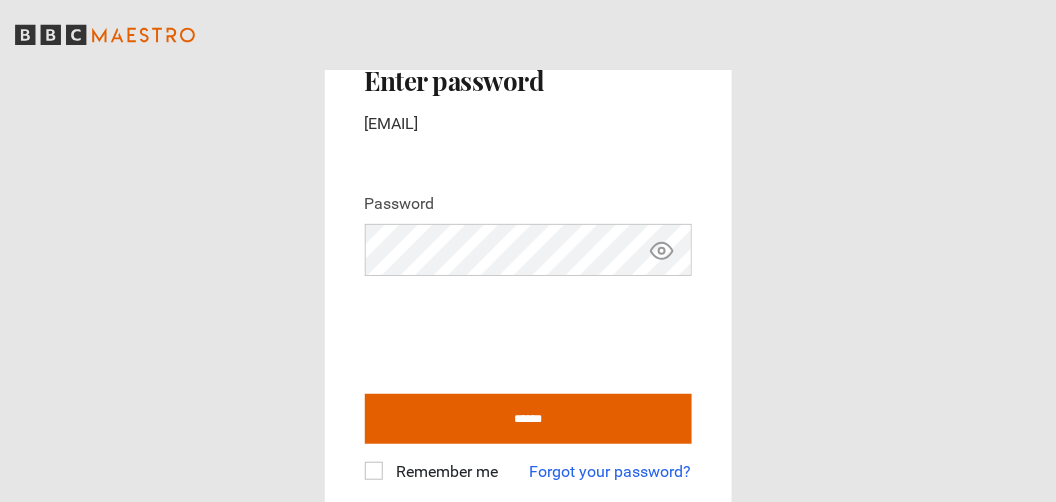 click 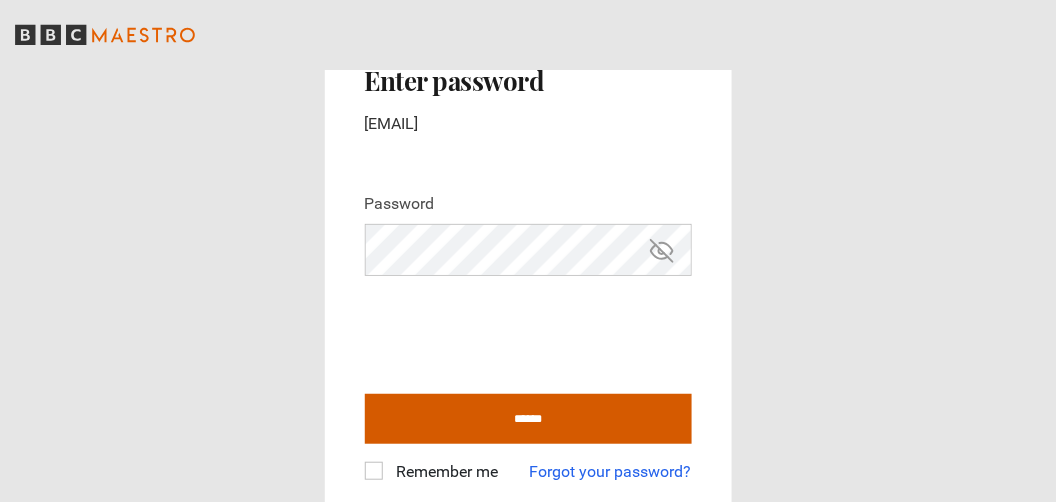 click on "******" at bounding box center (528, 419) 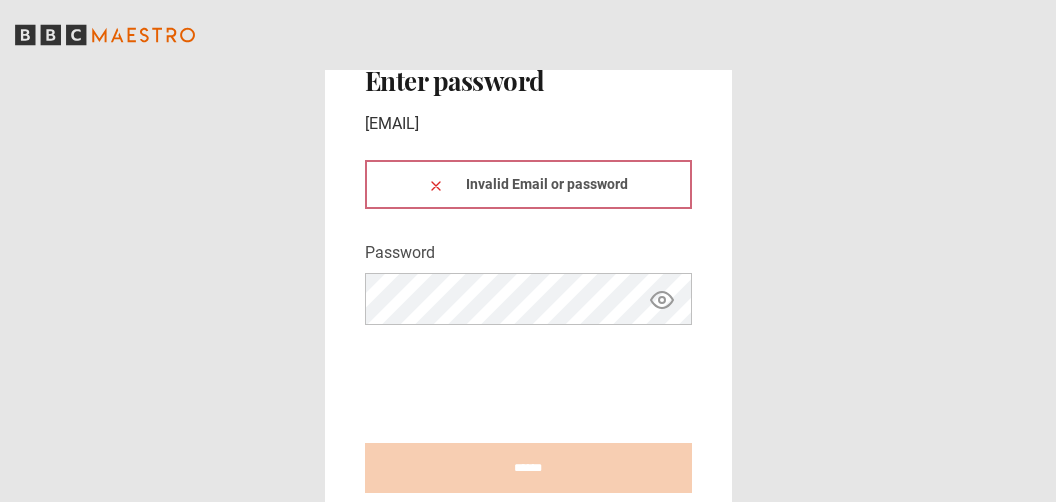 scroll, scrollTop: 0, scrollLeft: 0, axis: both 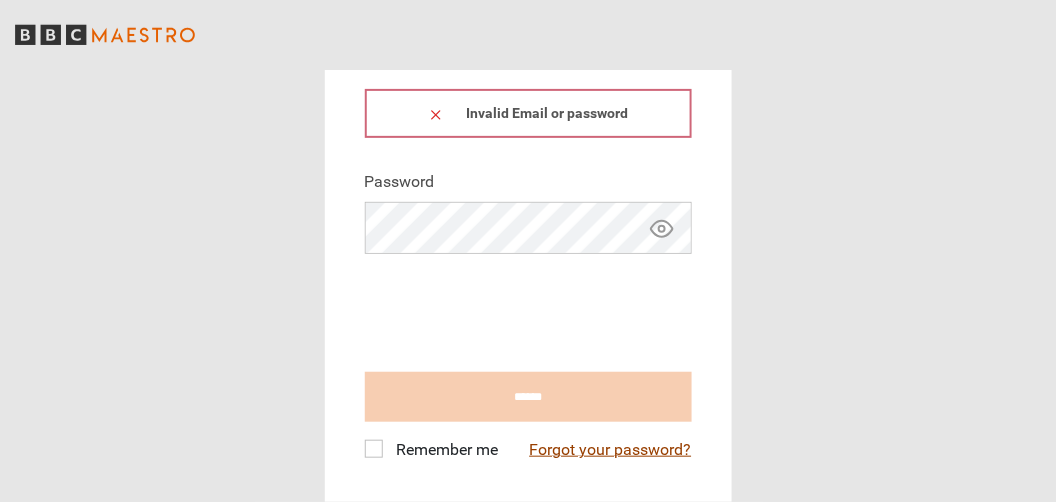 click on "Forgot your password?" at bounding box center (611, 450) 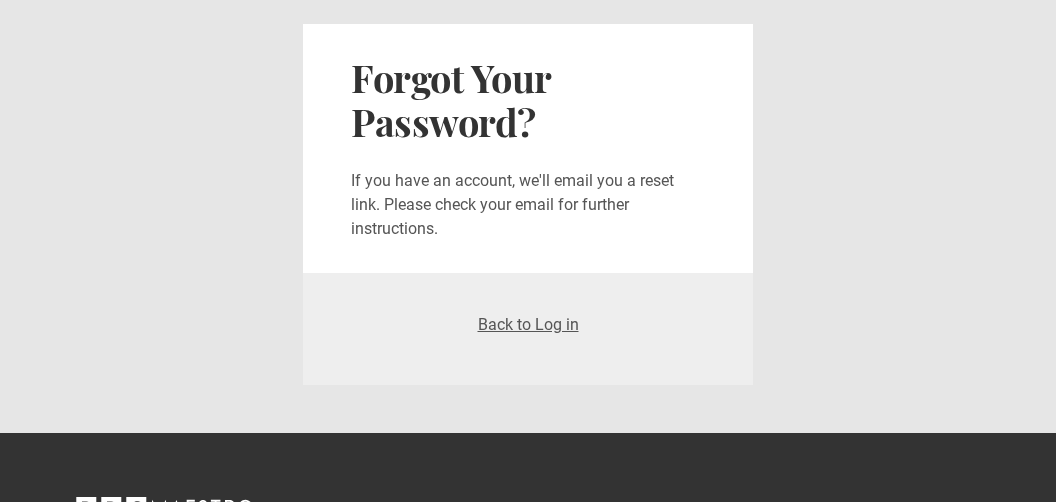 scroll, scrollTop: 0, scrollLeft: 0, axis: both 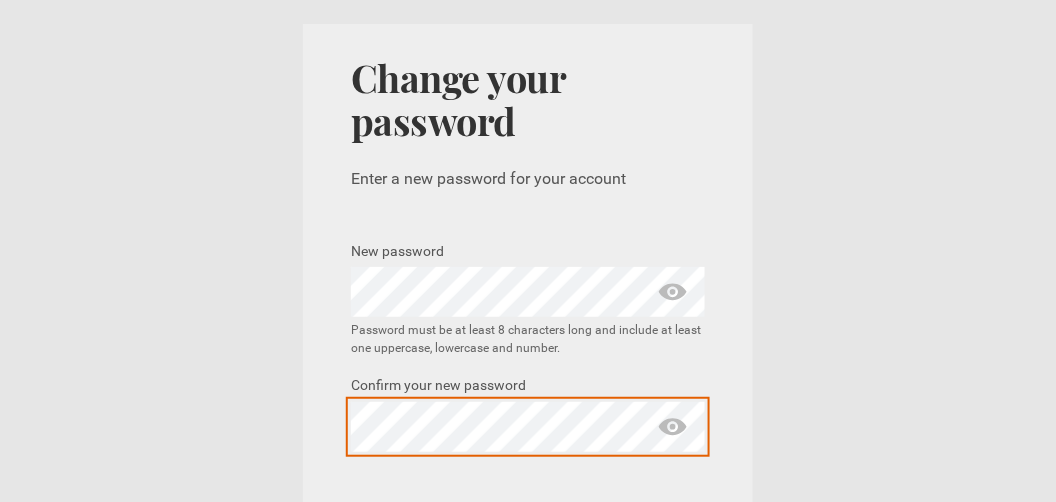 click on "Change my password" at bounding box center (528, 541) 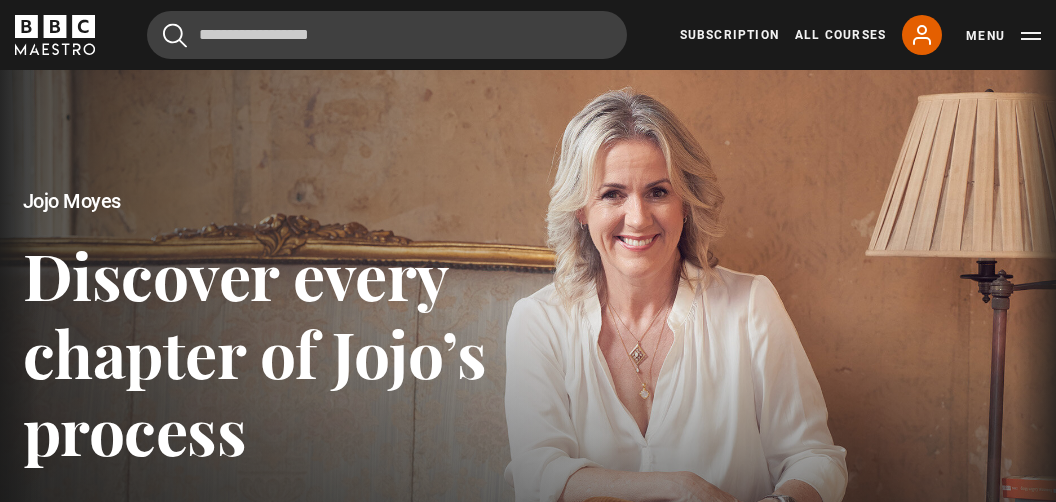 scroll, scrollTop: 0, scrollLeft: 0, axis: both 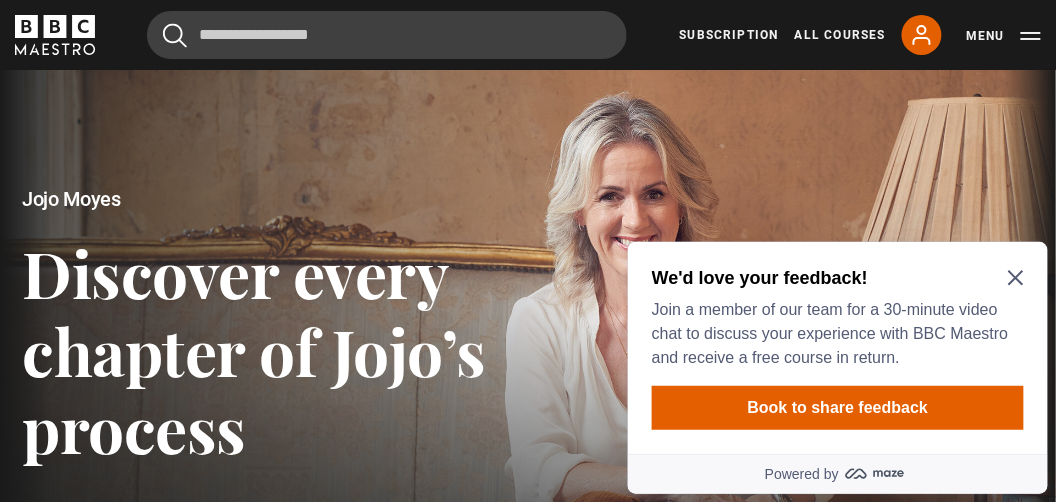 click 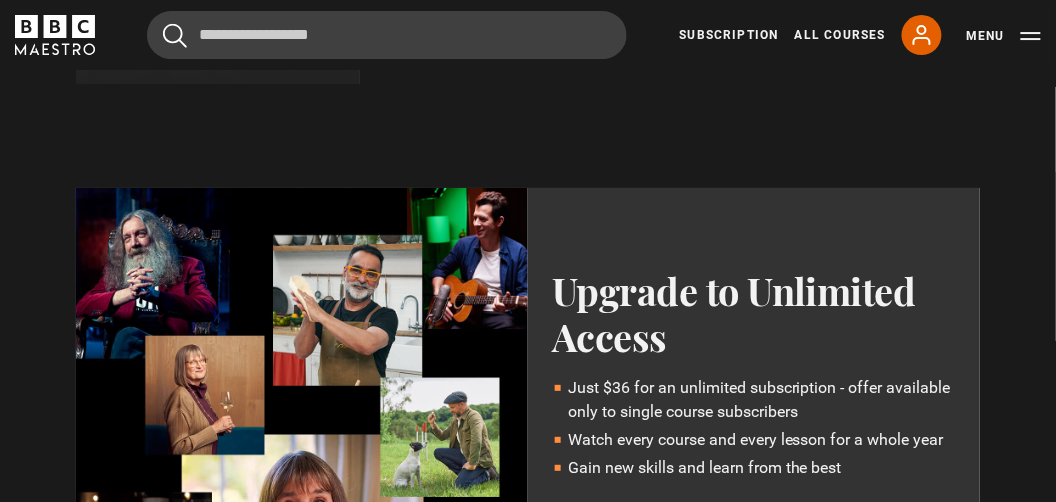 scroll, scrollTop: 1103, scrollLeft: 0, axis: vertical 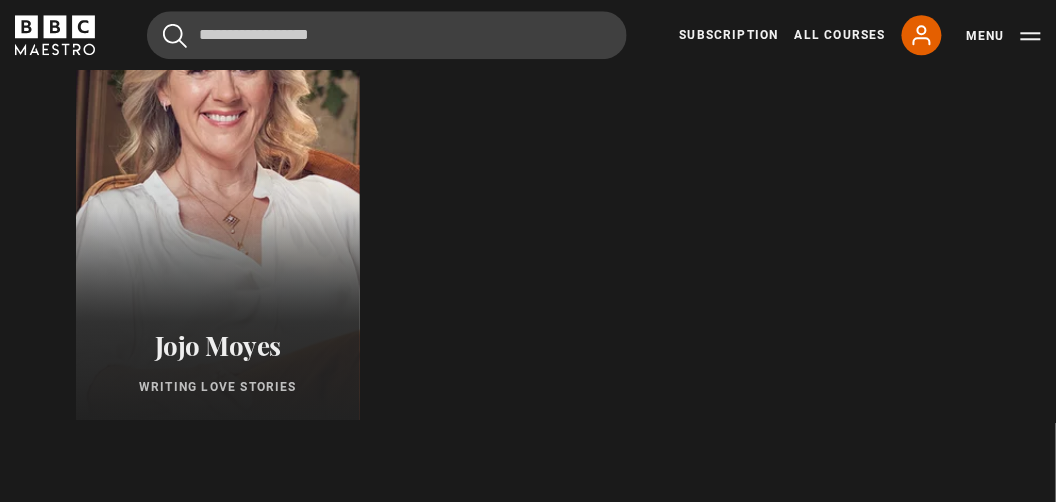 click on "[FIRST] [LAST]
Writing Love Stories" at bounding box center [218, 362] 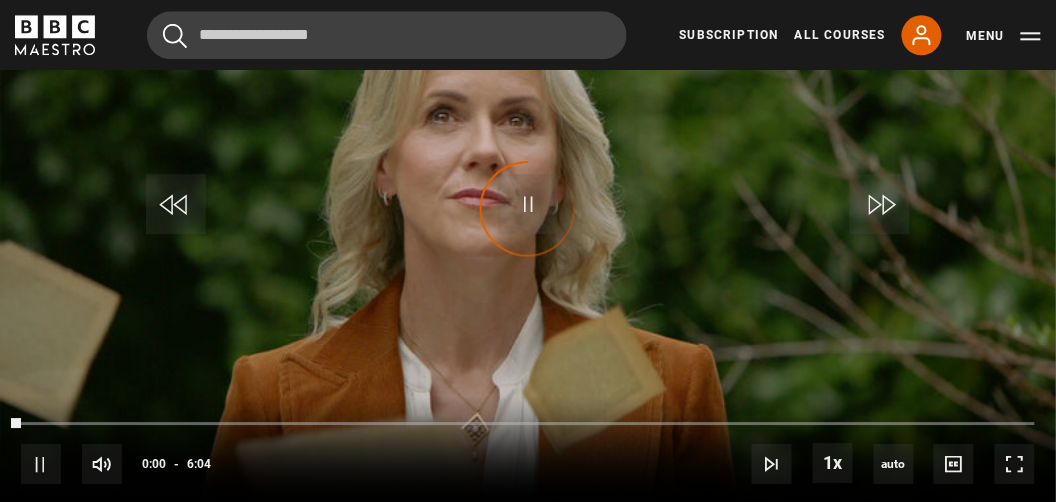 scroll, scrollTop: 1246, scrollLeft: 0, axis: vertical 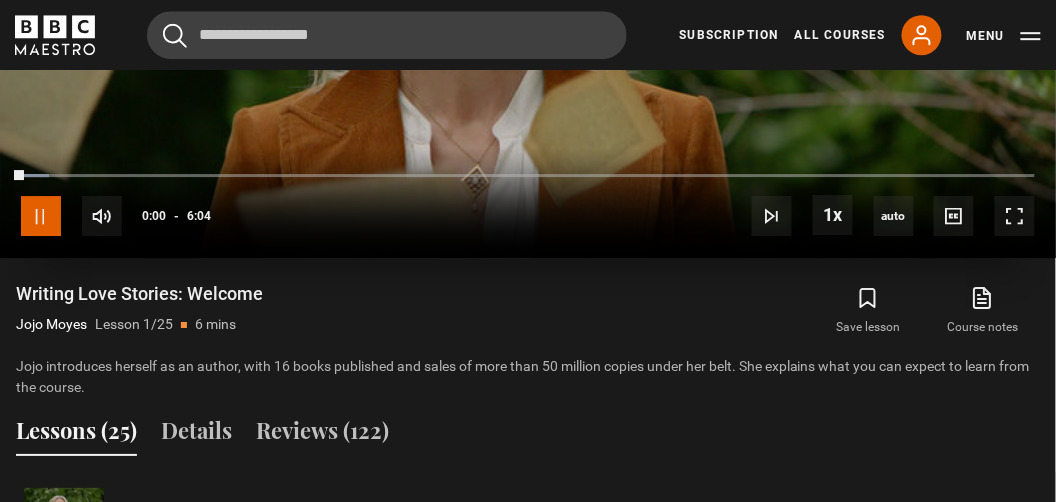 click at bounding box center [41, 216] 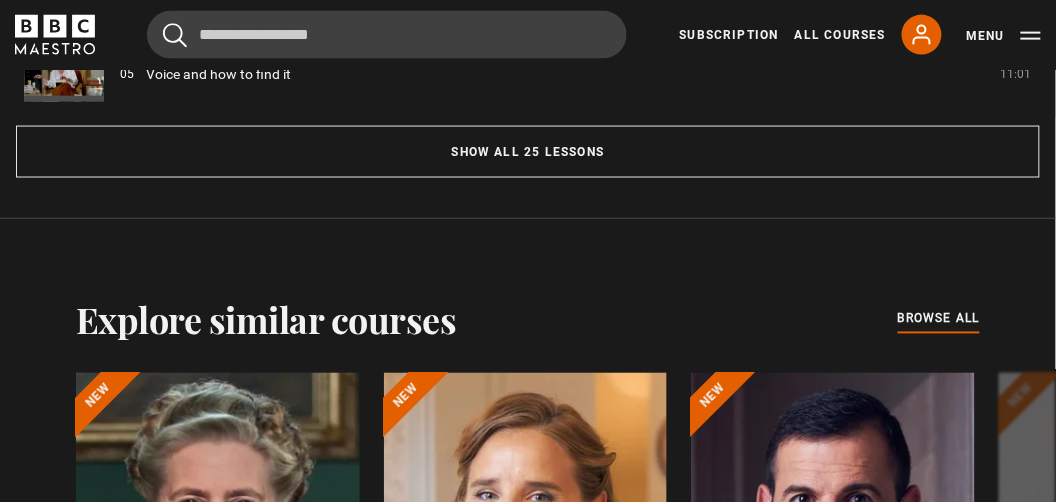 scroll, scrollTop: 2058, scrollLeft: 0, axis: vertical 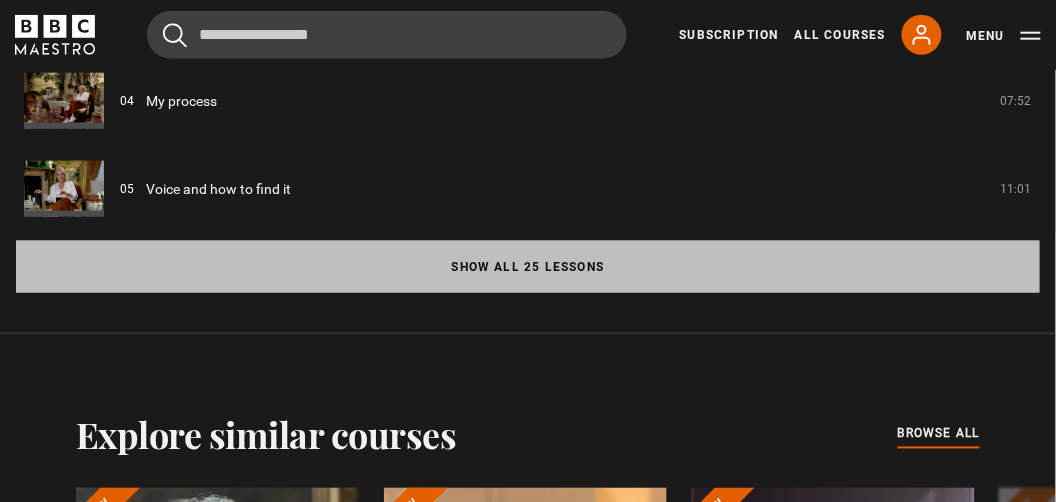 click on "Show all 25 lessons" at bounding box center (528, 267) 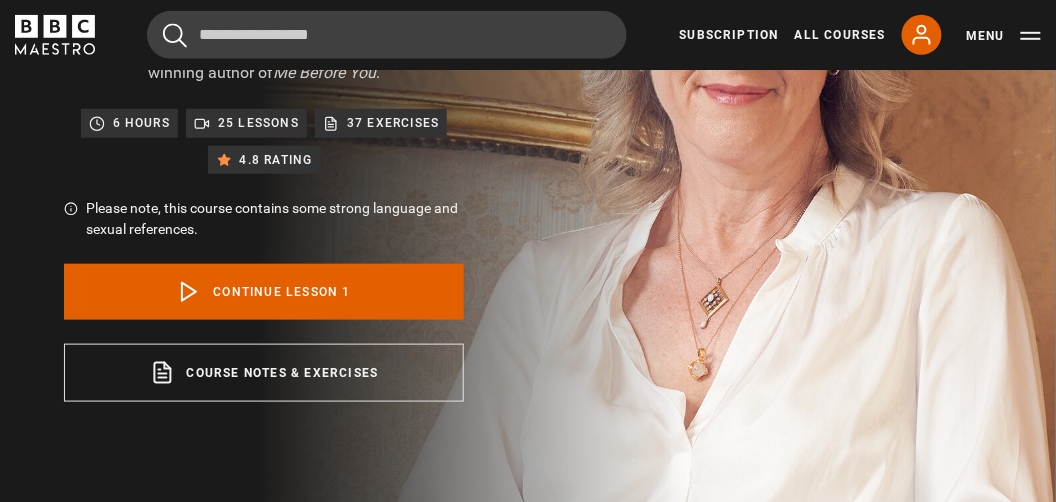 scroll, scrollTop: 0, scrollLeft: 0, axis: both 